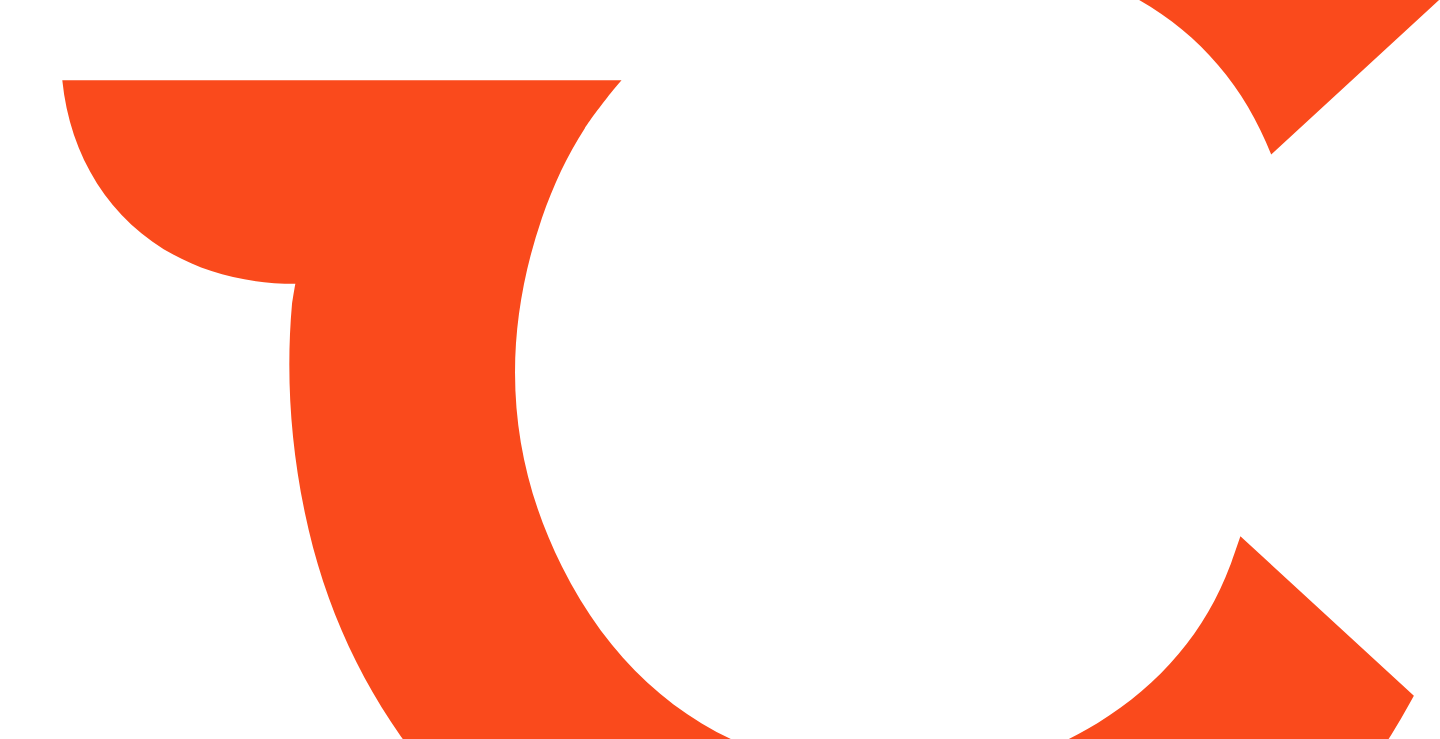 scroll, scrollTop: 0, scrollLeft: 0, axis: both 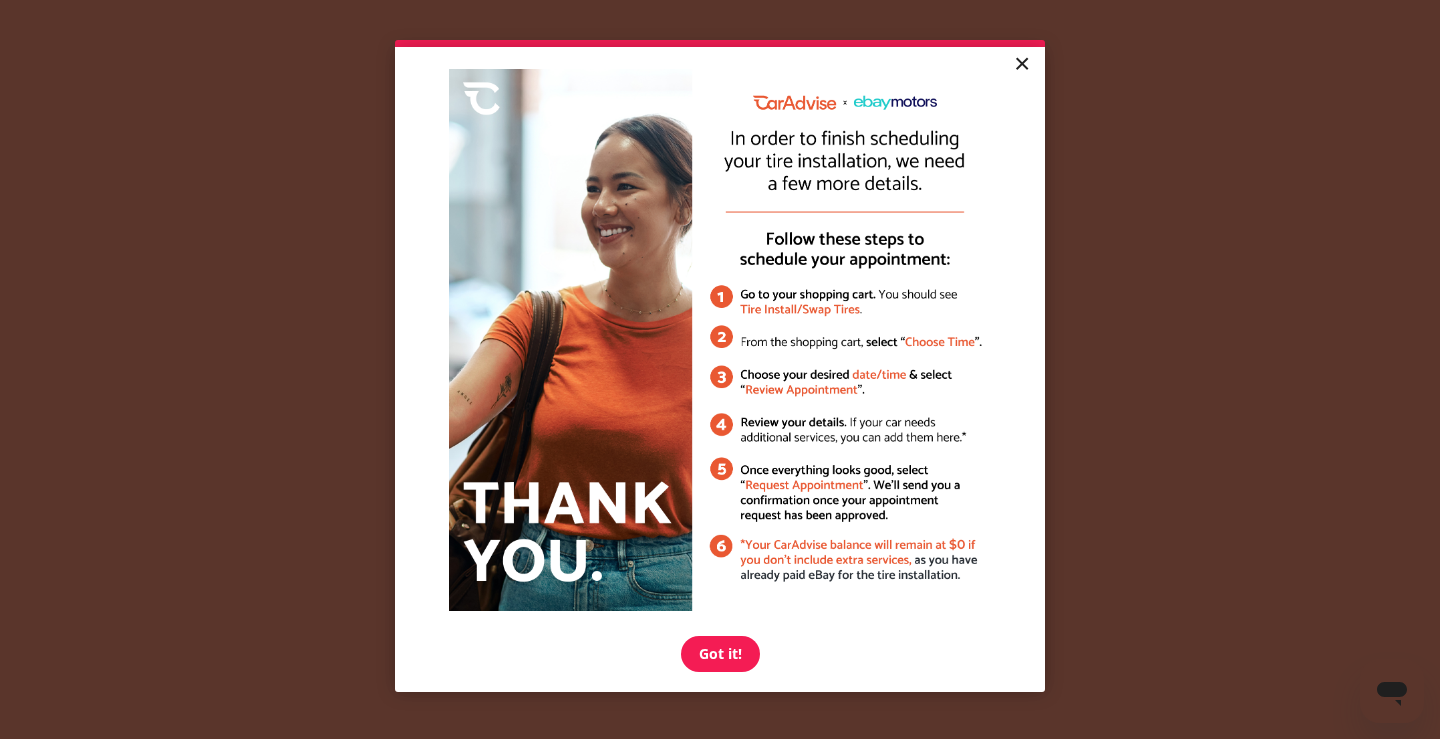 click on "×" at bounding box center (1021, 65) 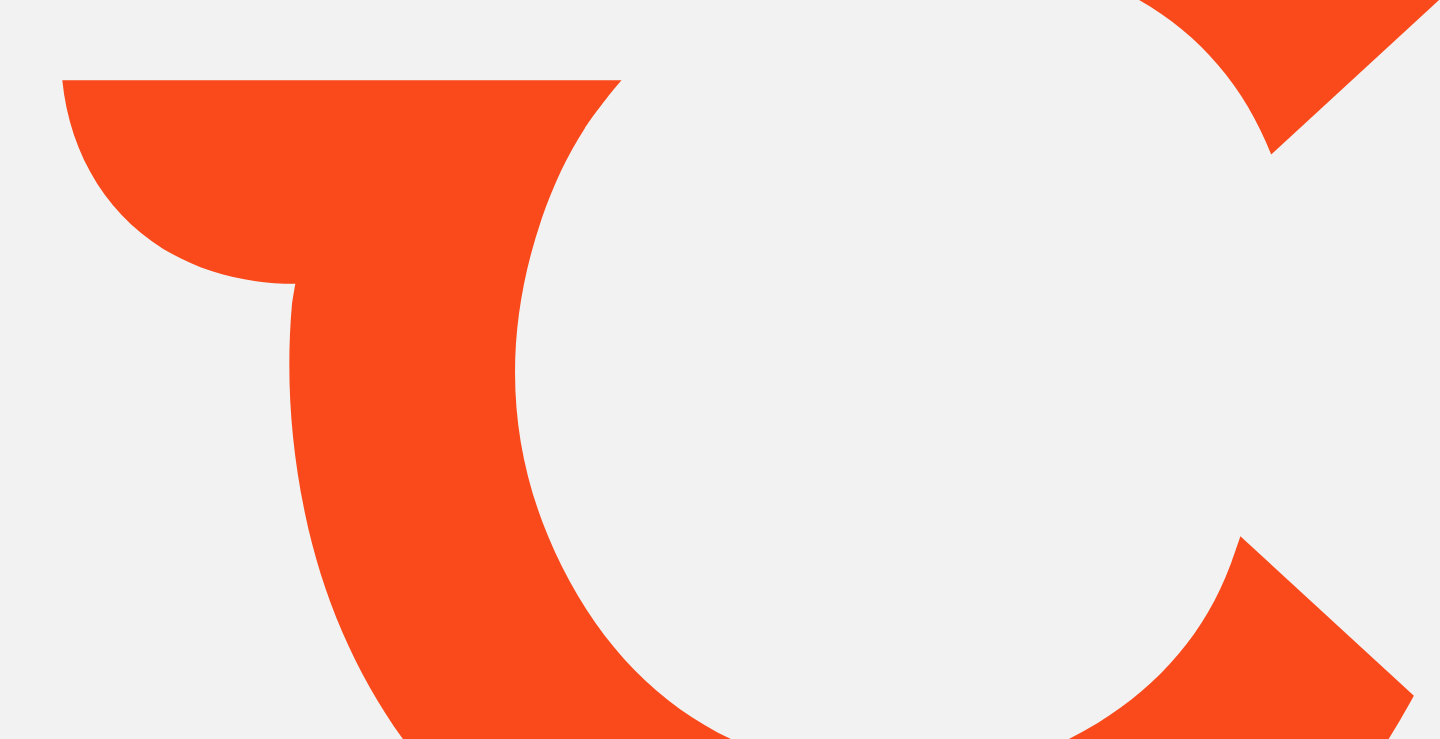 scroll, scrollTop: 0, scrollLeft: 0, axis: both 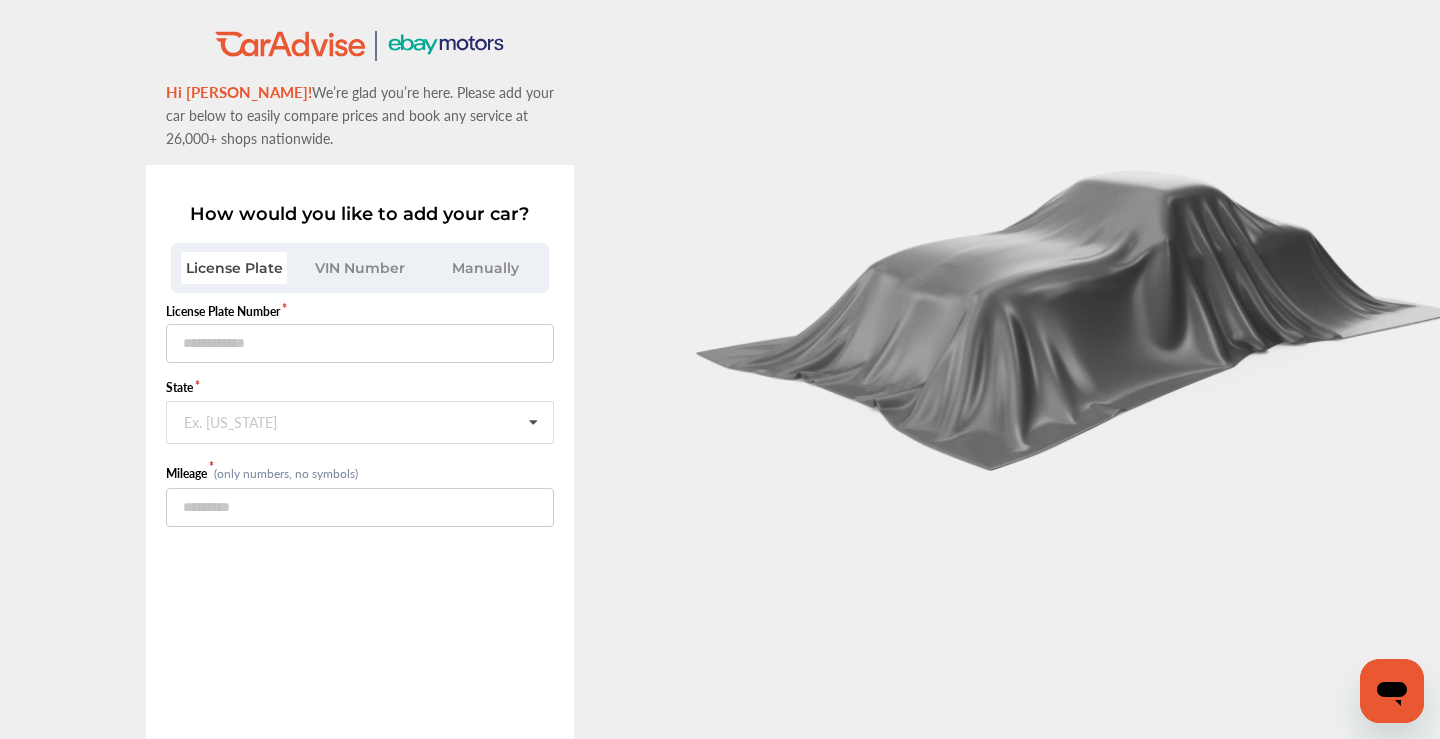 click on "VIN Number" at bounding box center (360, 268) 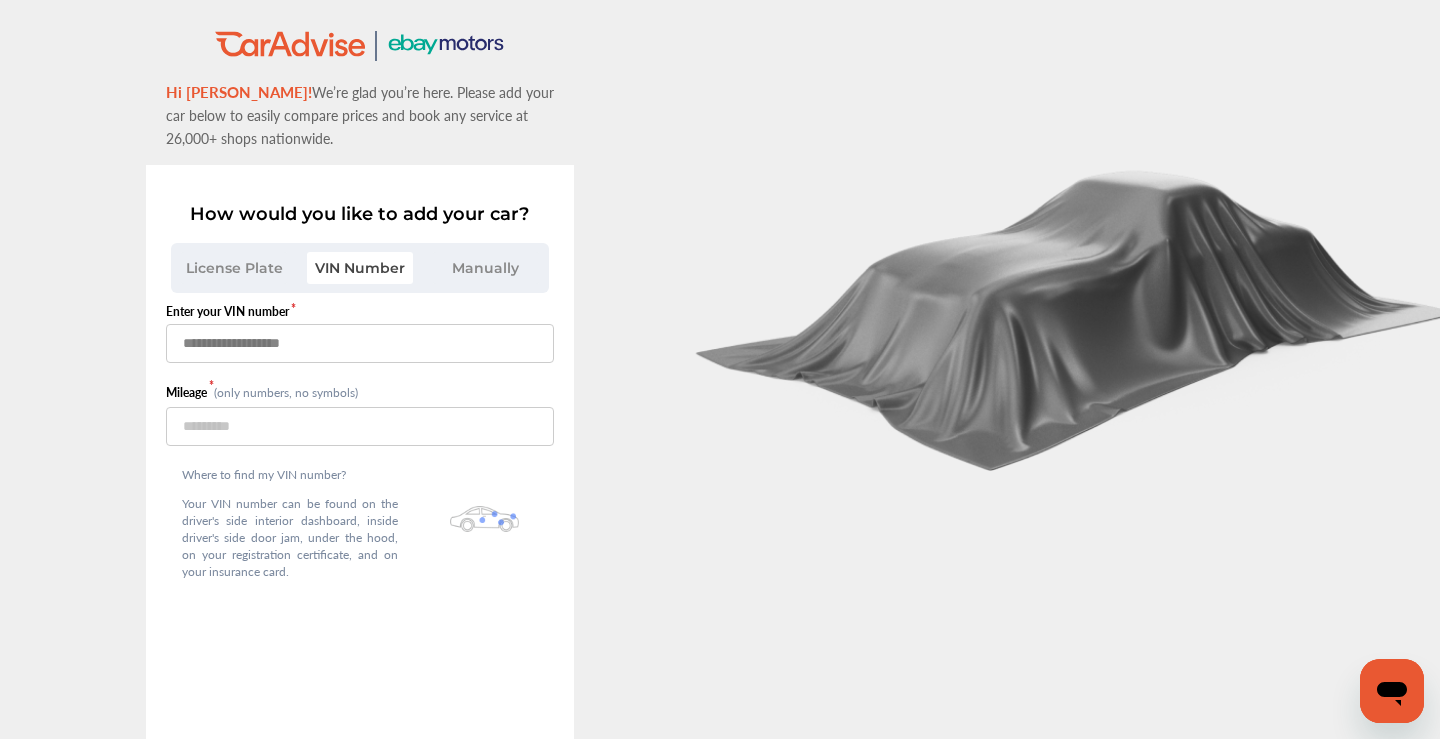 click at bounding box center [360, 343] 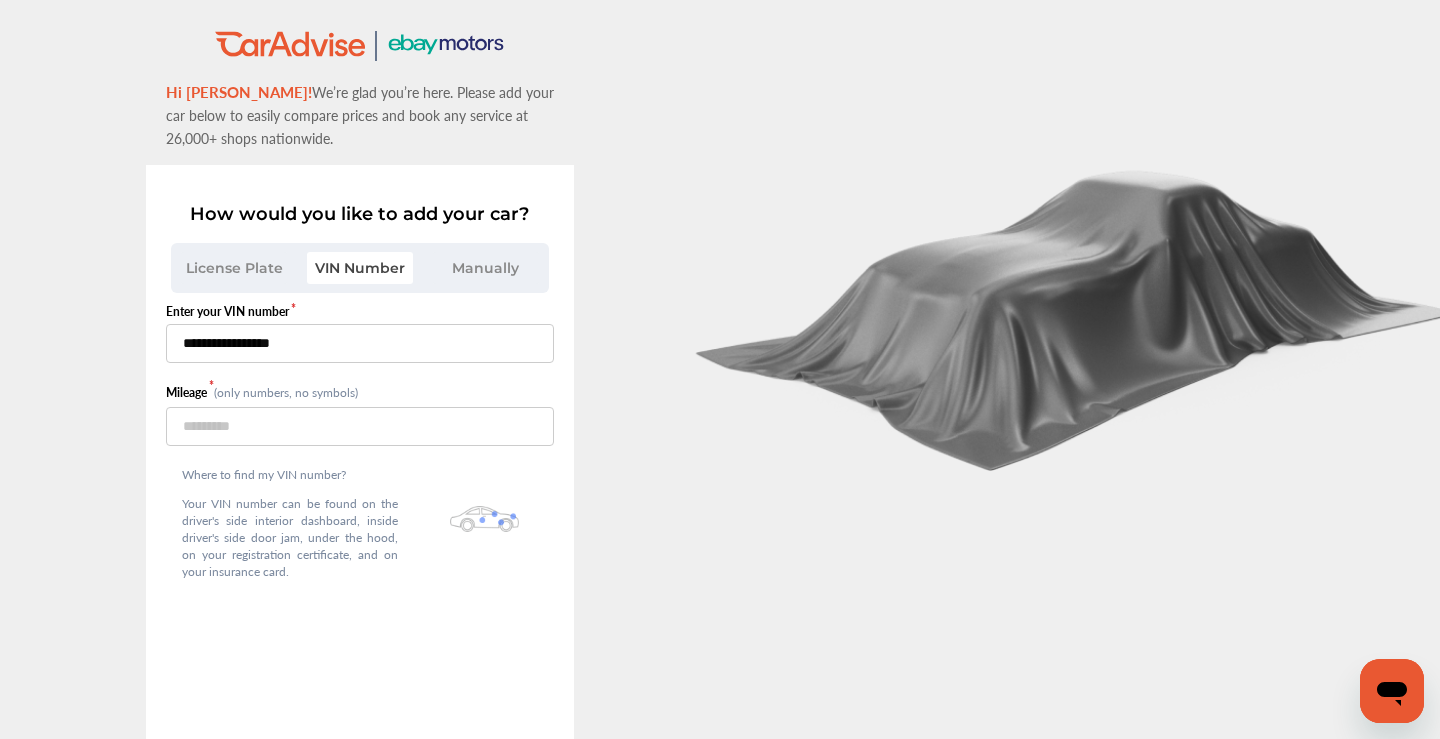 type on "**********" 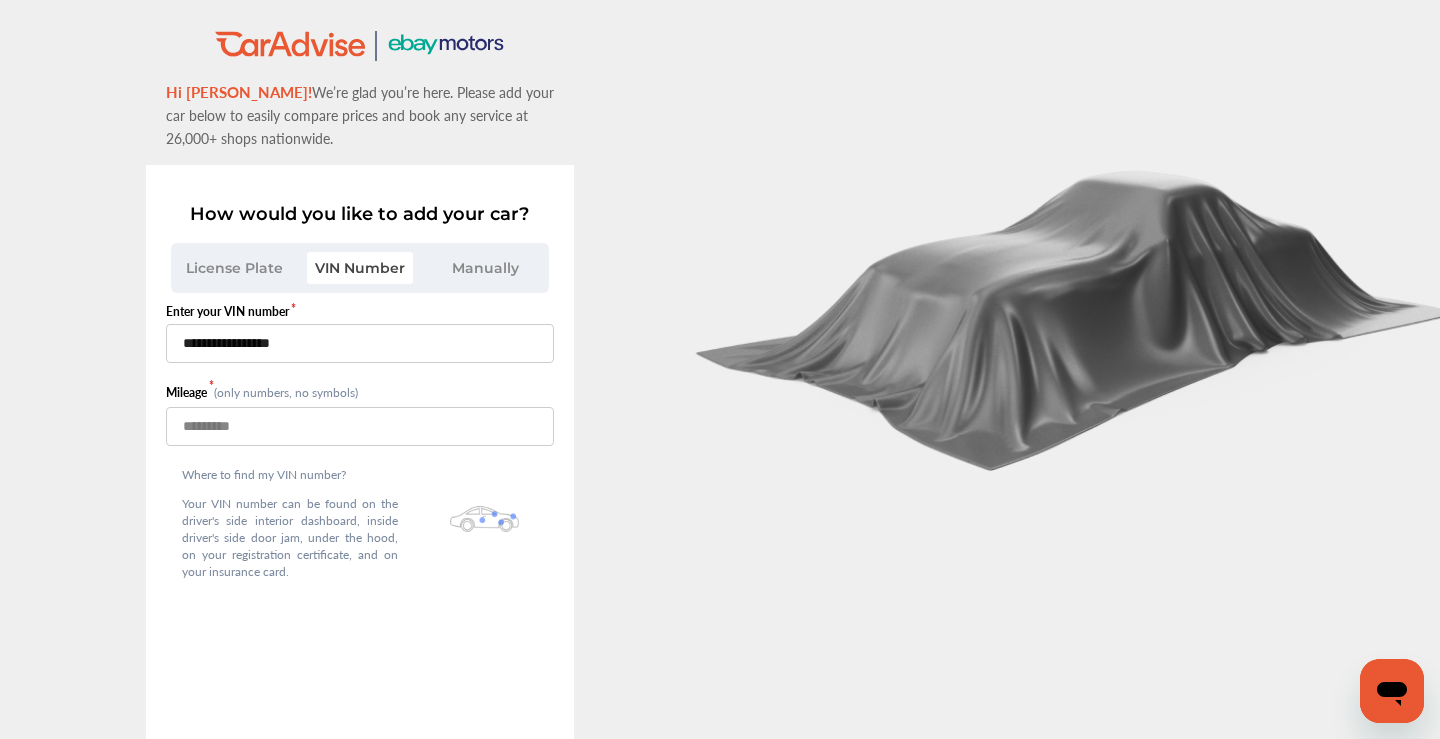 click at bounding box center (360, 426) 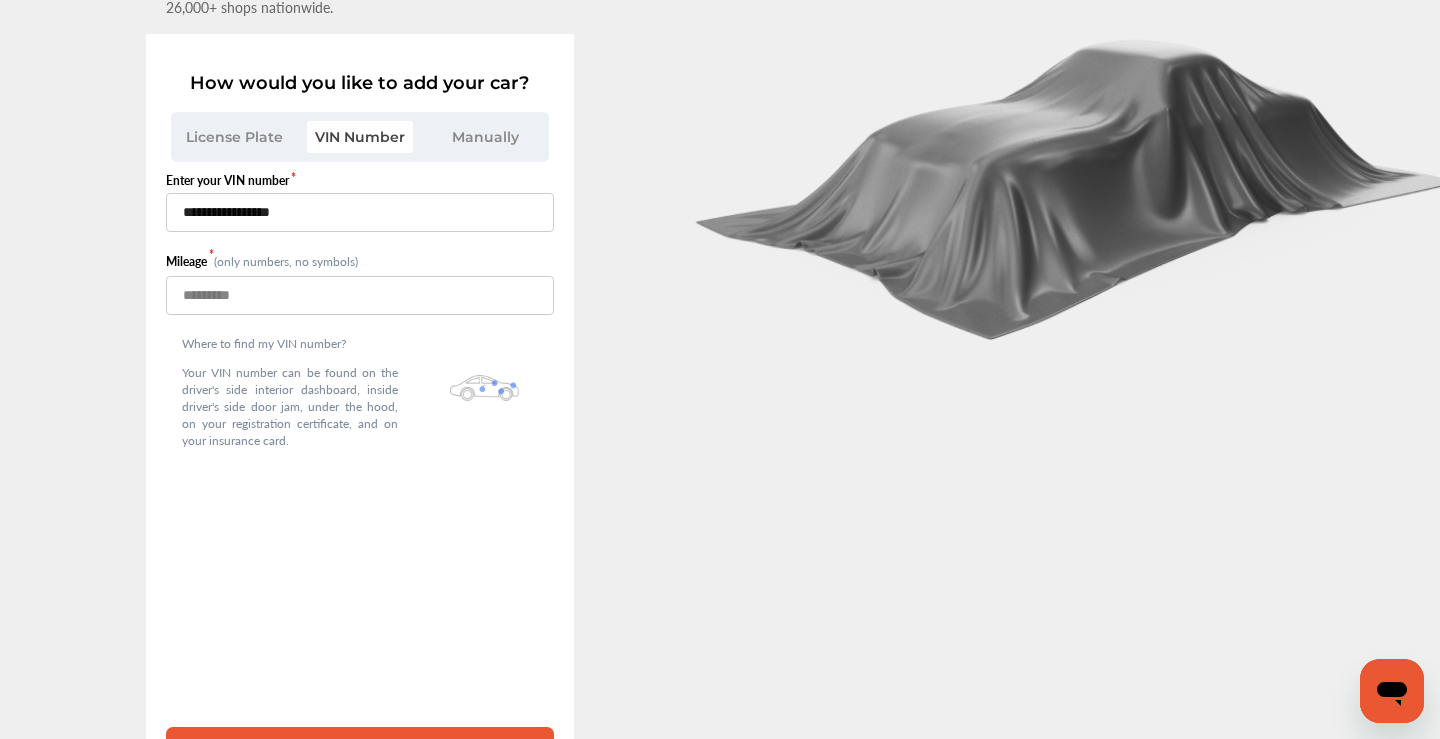 scroll, scrollTop: 29, scrollLeft: 0, axis: vertical 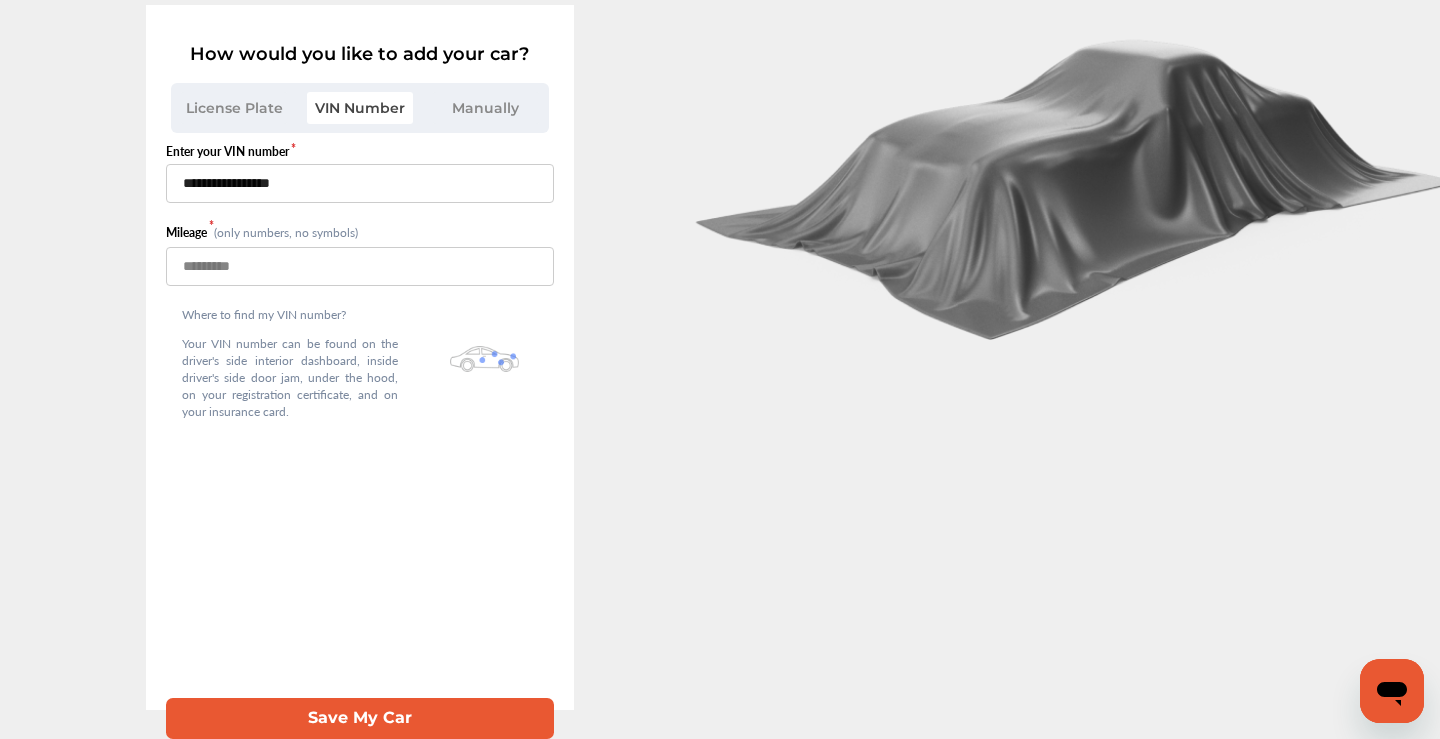 type on "****" 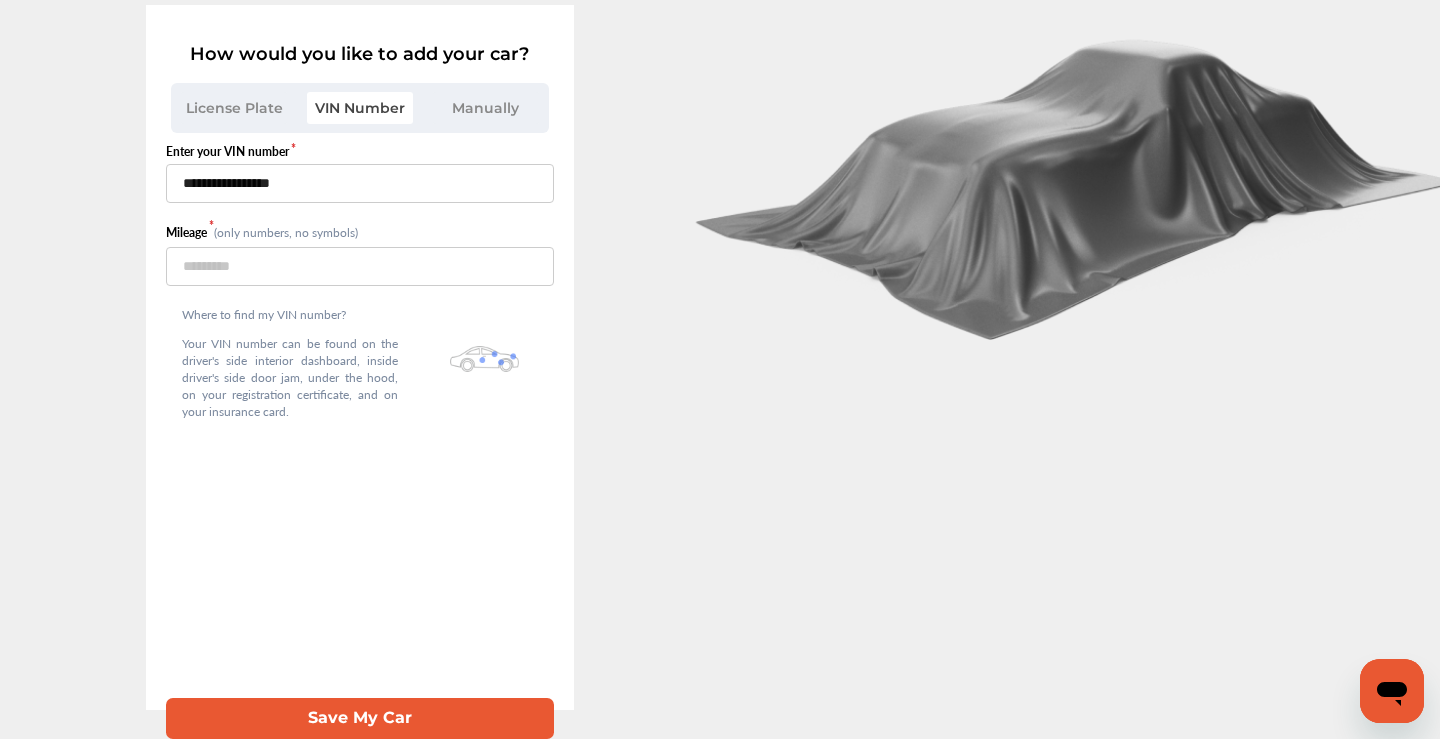 click on "Save My Car" at bounding box center [360, 718] 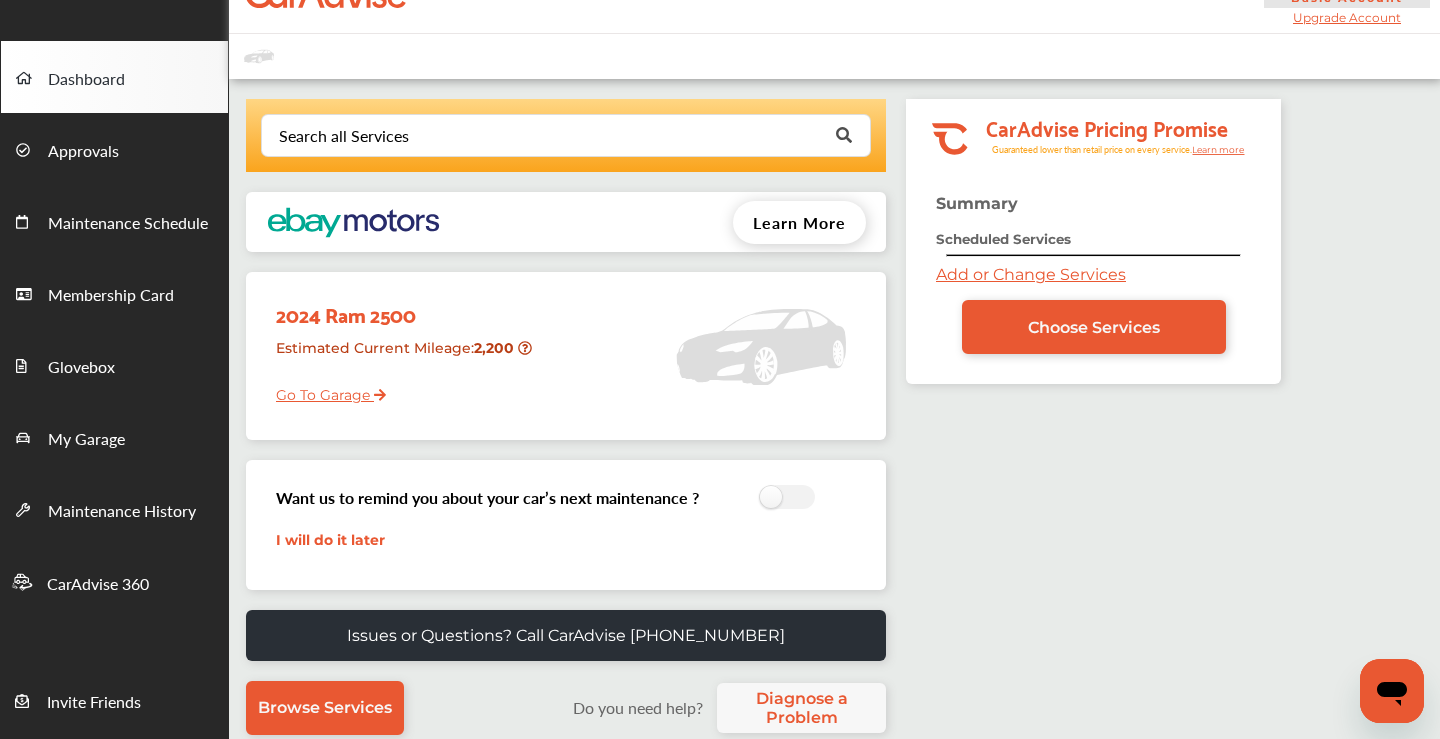 scroll, scrollTop: 37, scrollLeft: 0, axis: vertical 